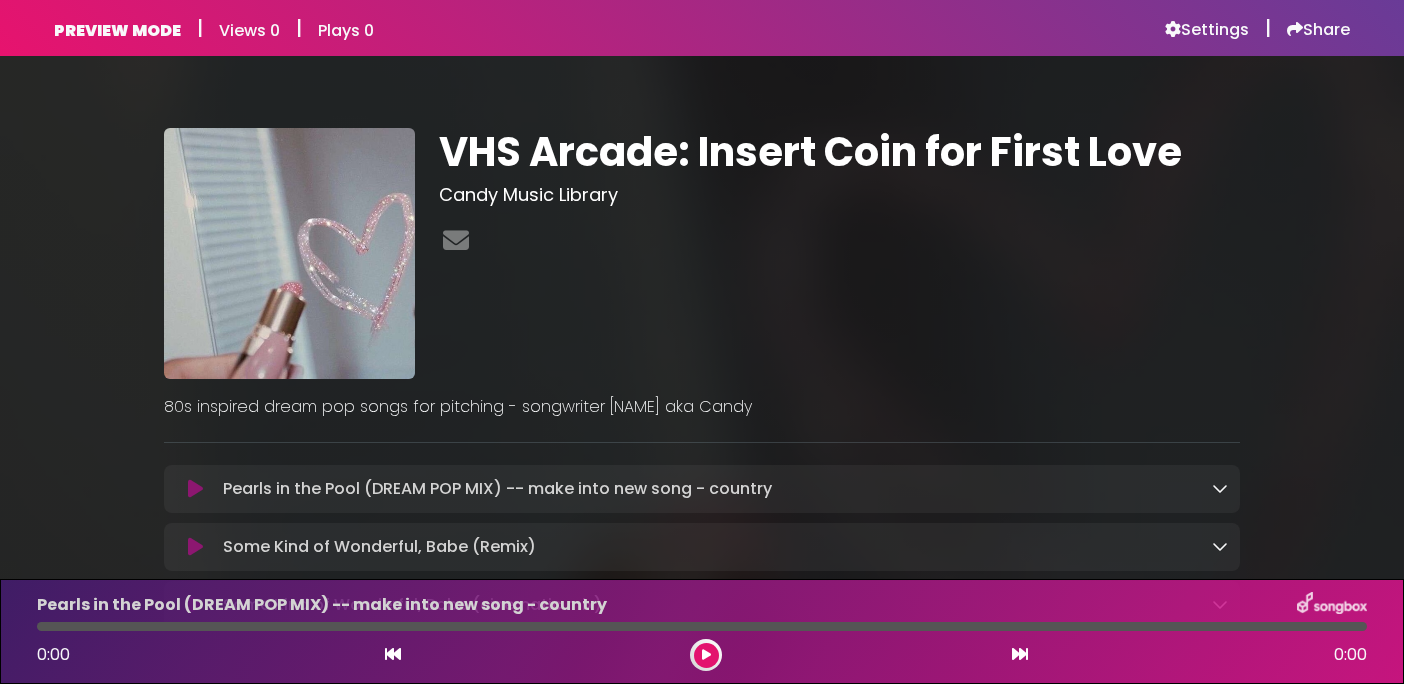 scroll, scrollTop: 0, scrollLeft: 0, axis: both 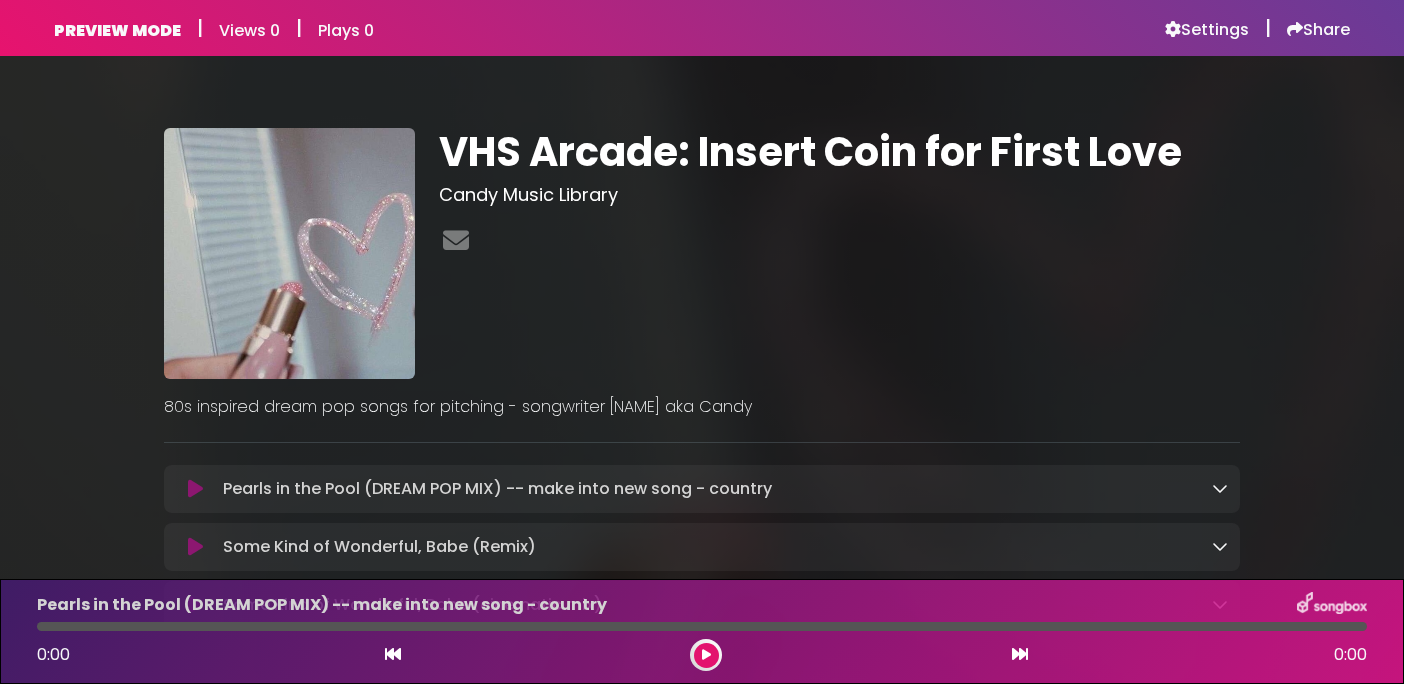 click at bounding box center [195, 489] 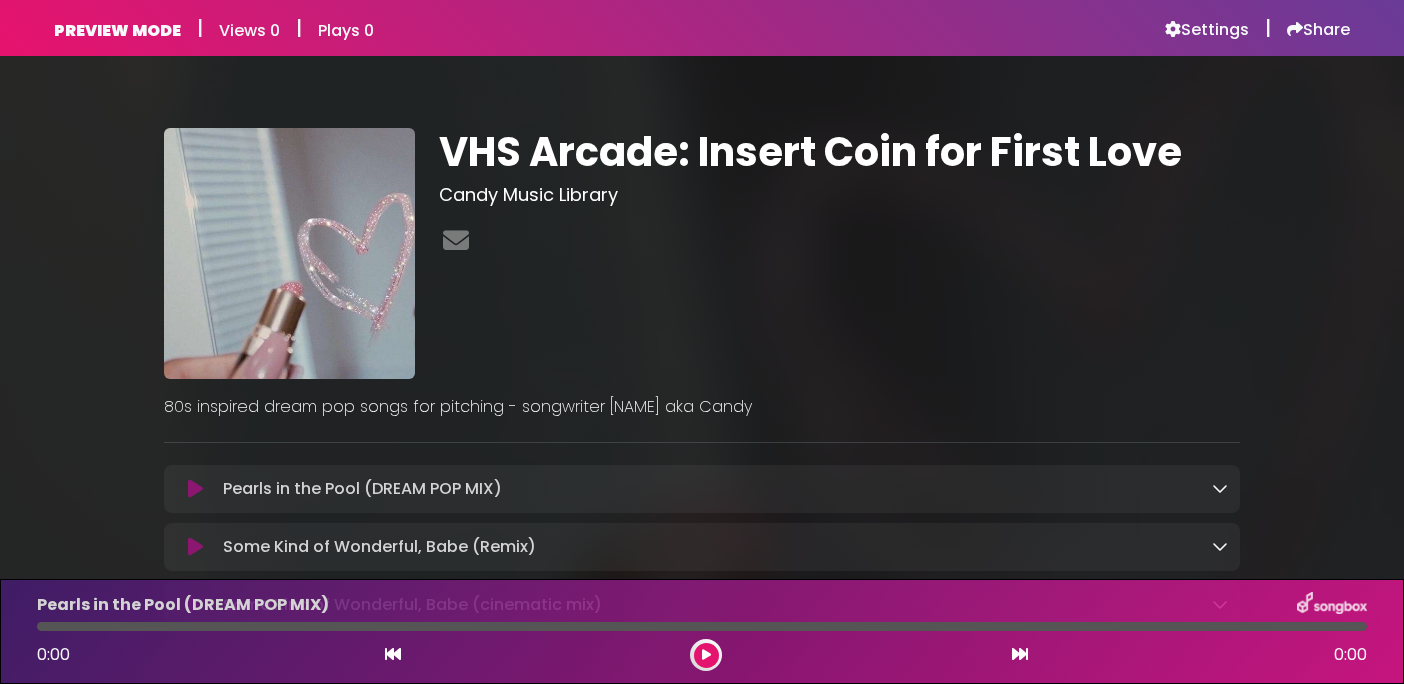 scroll, scrollTop: 0, scrollLeft: 0, axis: both 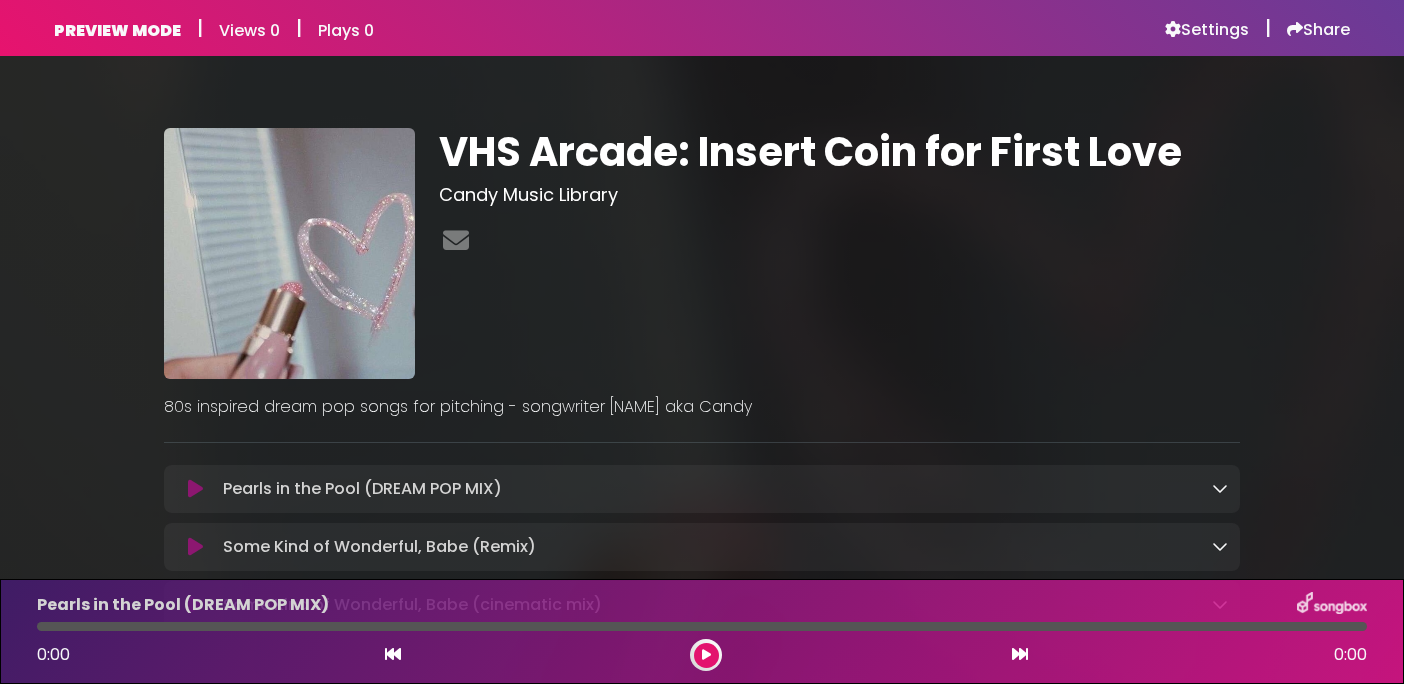 click at bounding box center [195, 489] 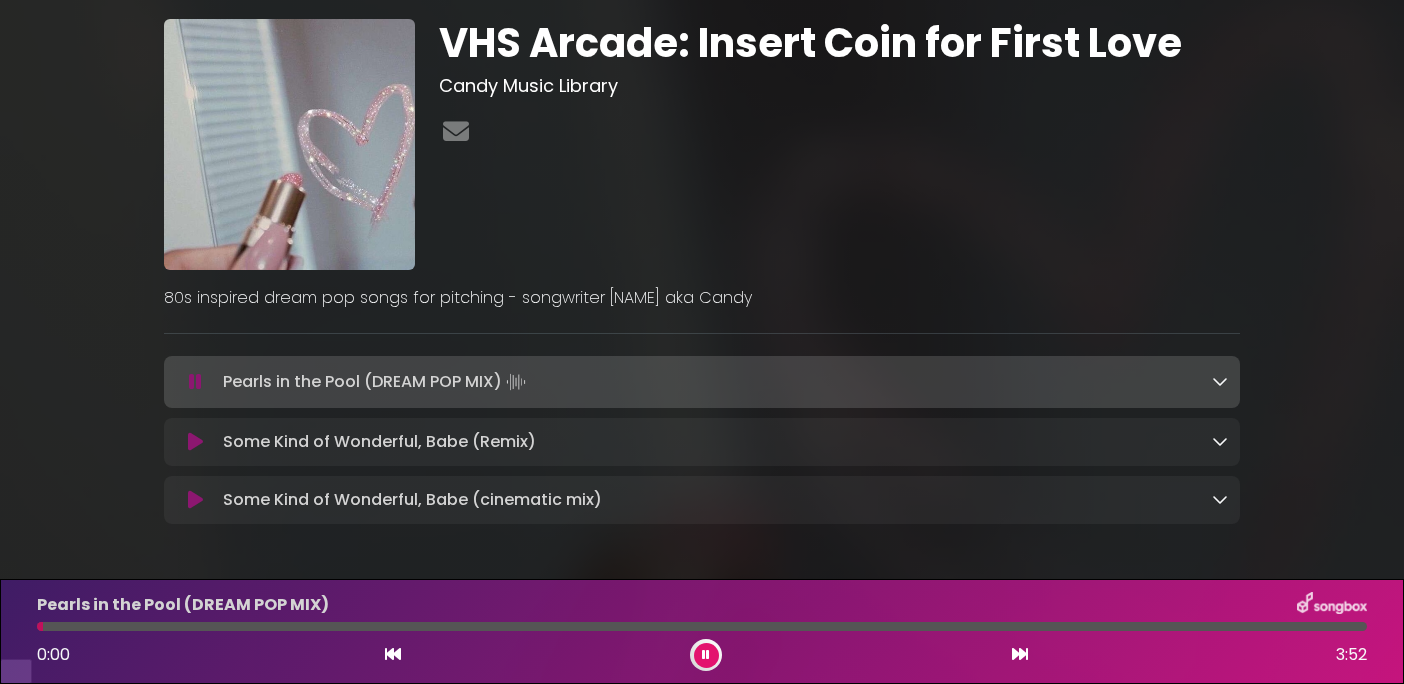 scroll, scrollTop: 176, scrollLeft: 0, axis: vertical 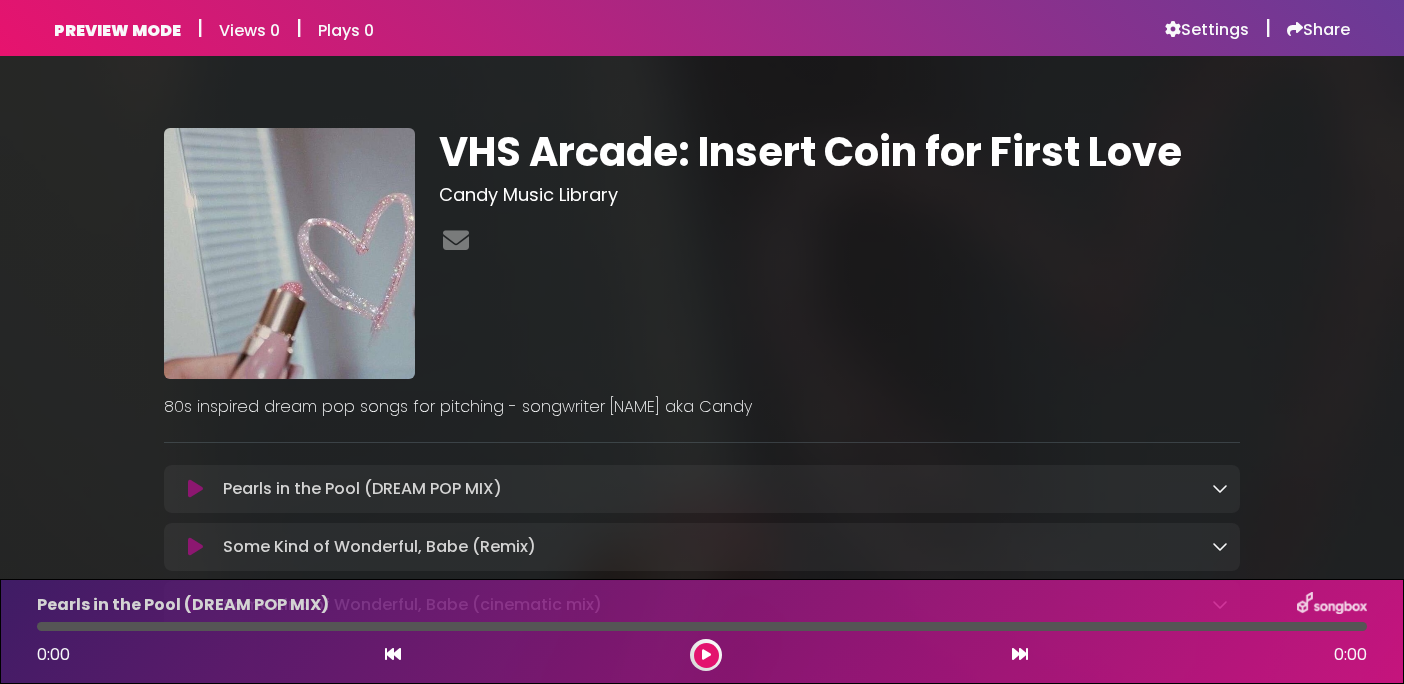 click at bounding box center (195, 489) 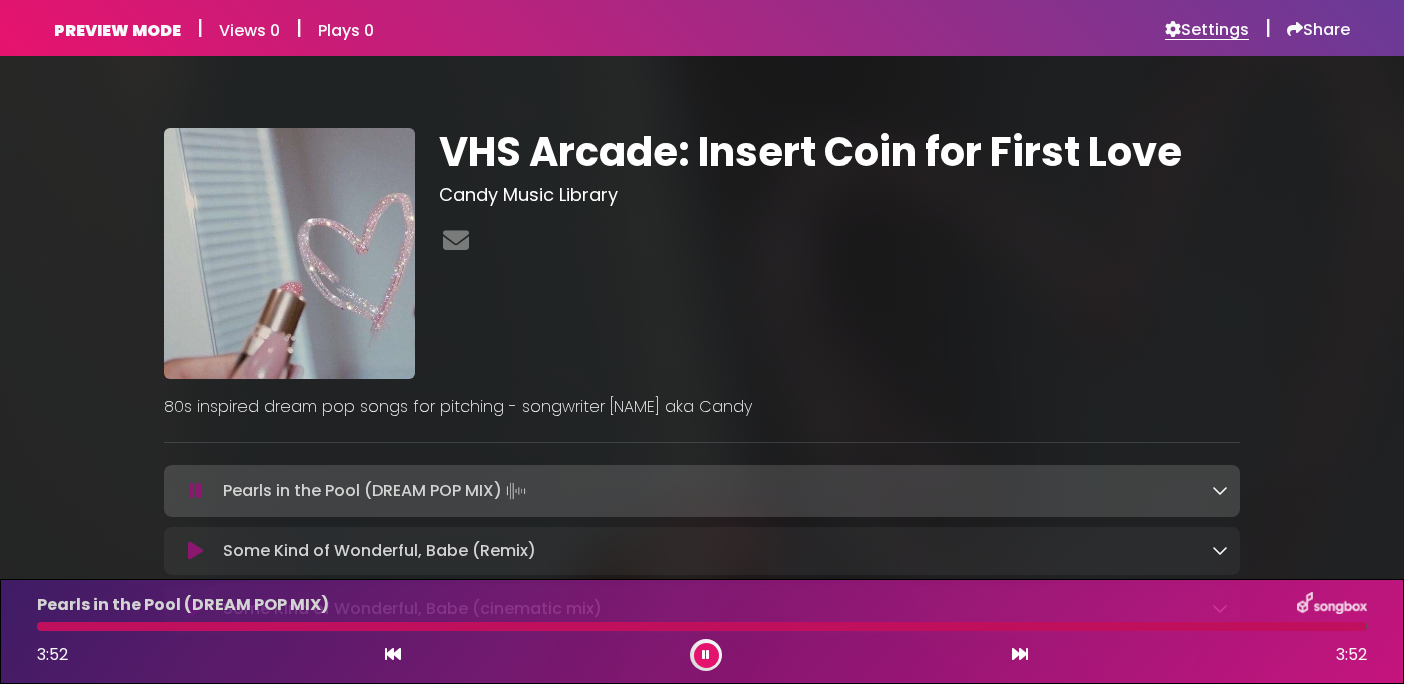 click on "Settings" at bounding box center (1207, 30) 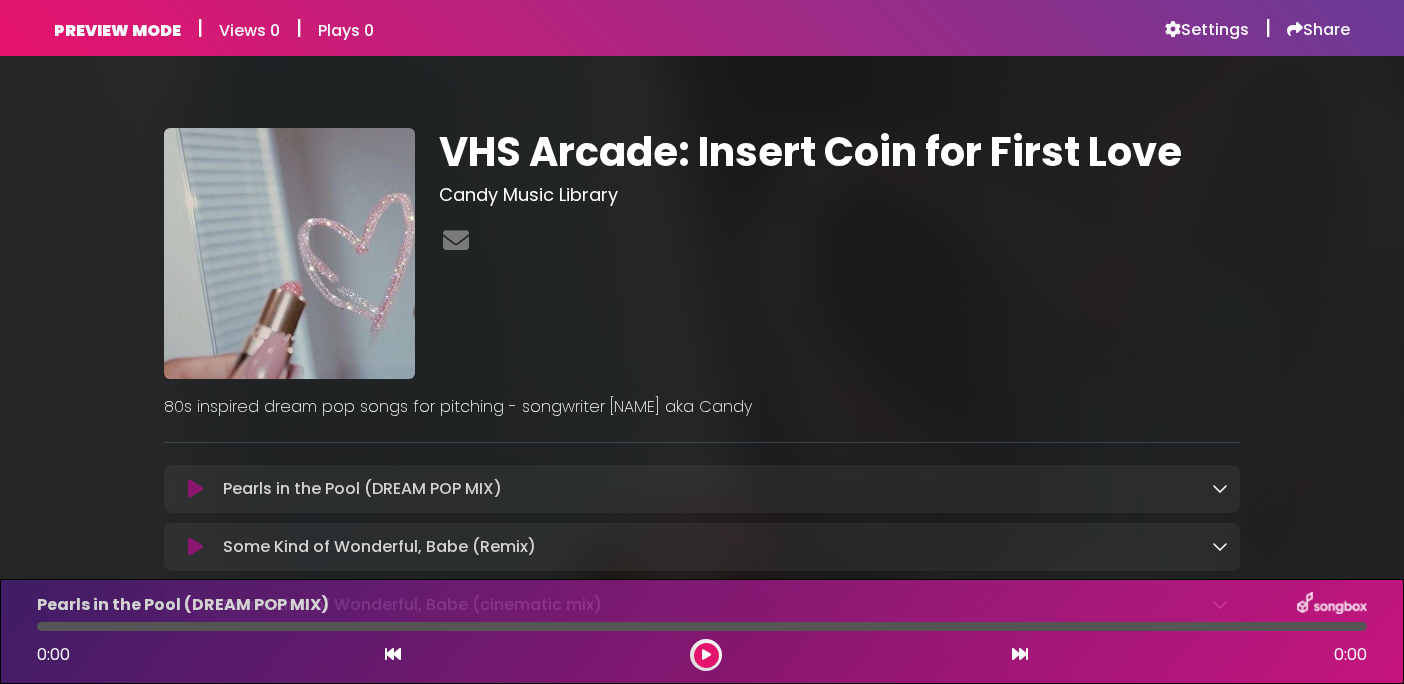 scroll, scrollTop: 0, scrollLeft: 0, axis: both 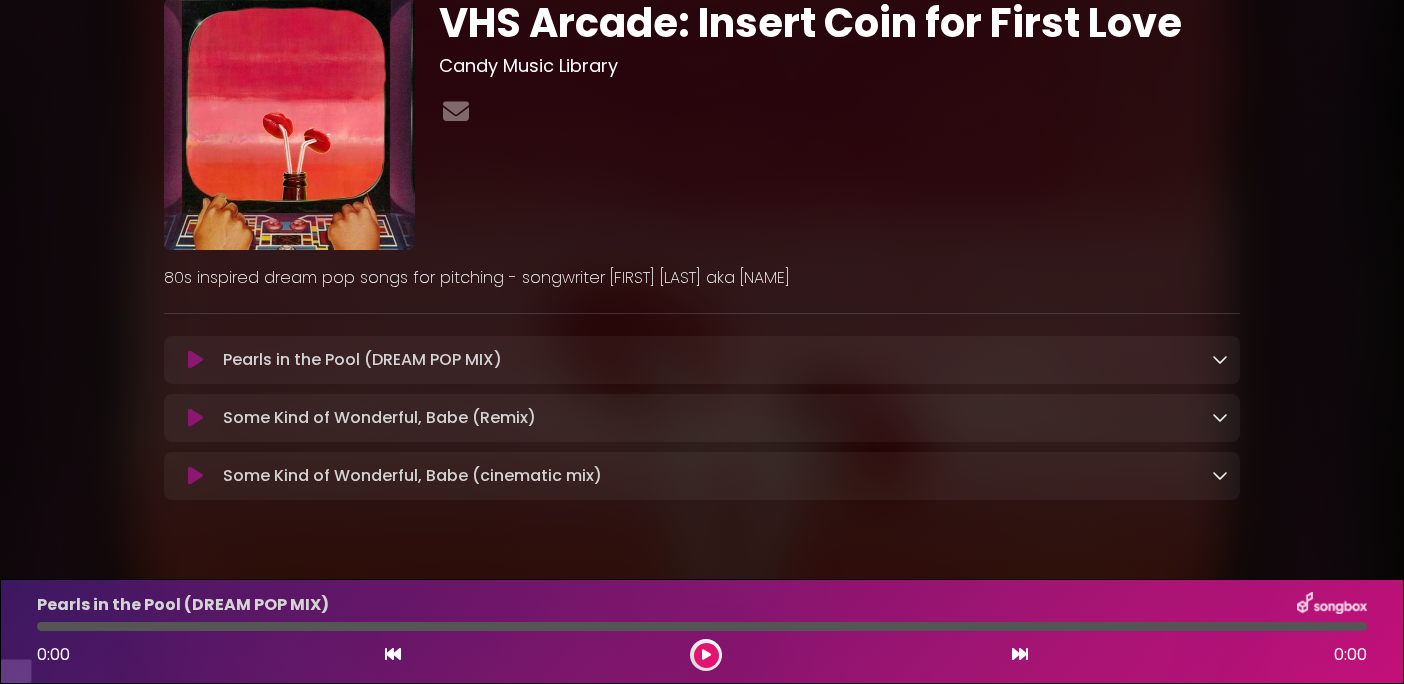 click at bounding box center (195, 476) 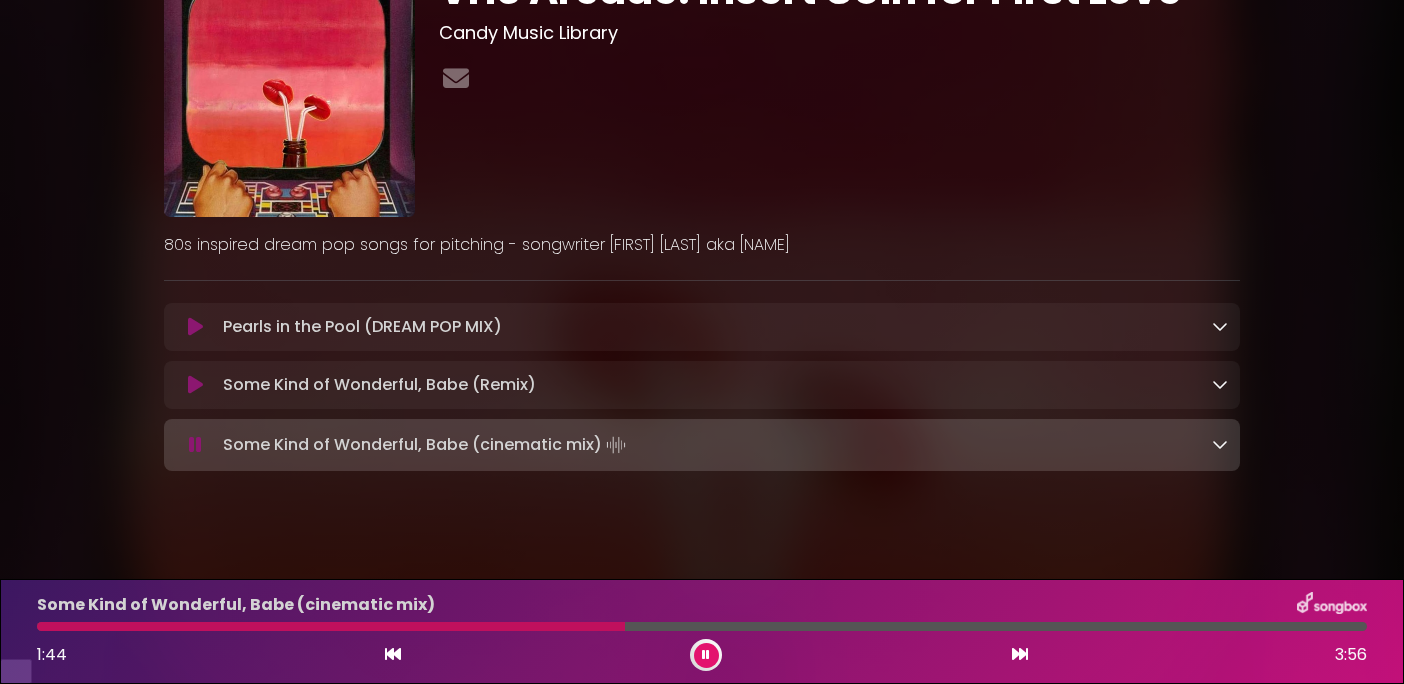 scroll, scrollTop: 141, scrollLeft: 0, axis: vertical 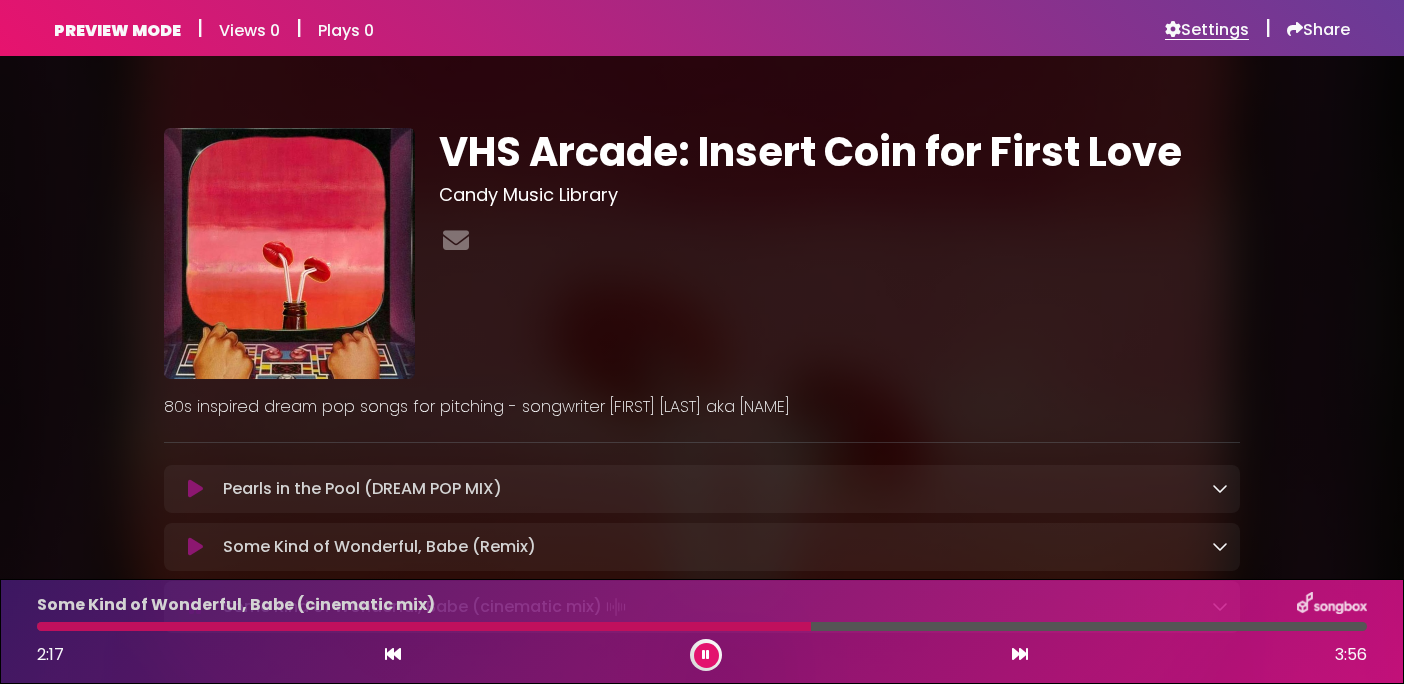 click on "Settings" at bounding box center (1207, 30) 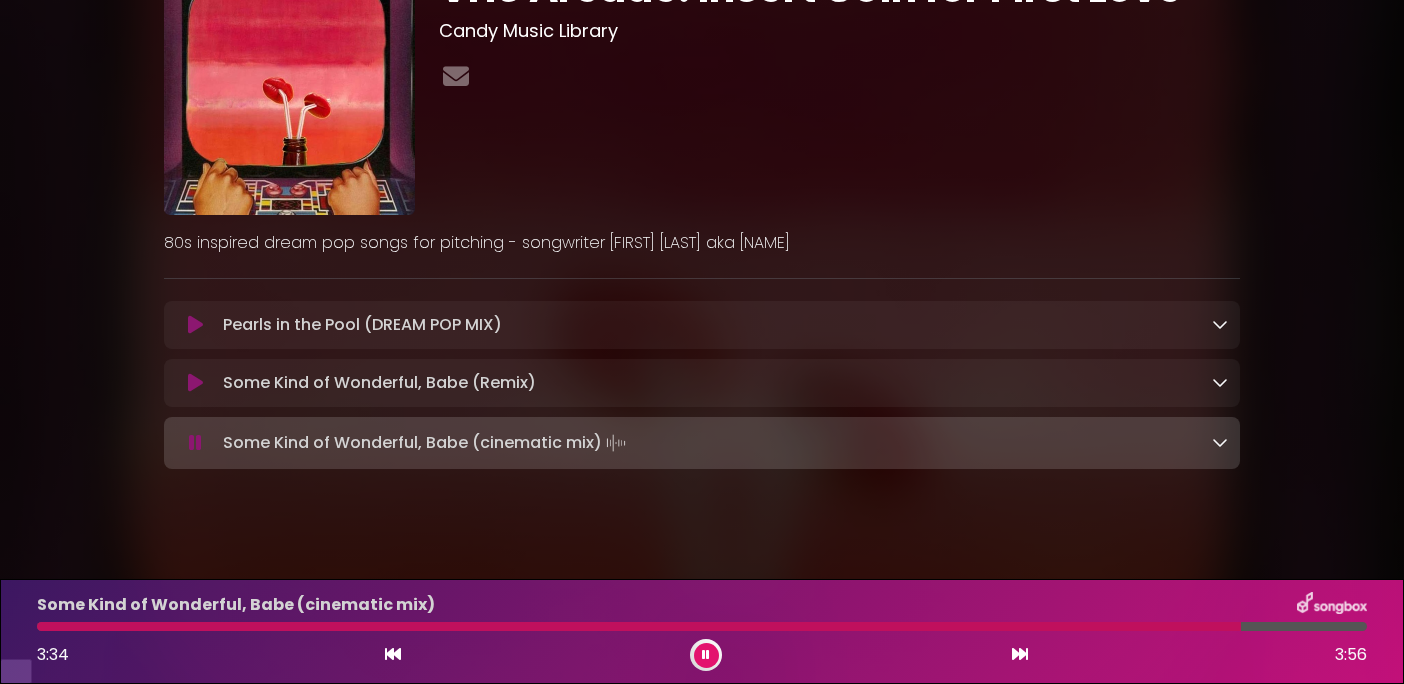 scroll, scrollTop: 170, scrollLeft: 0, axis: vertical 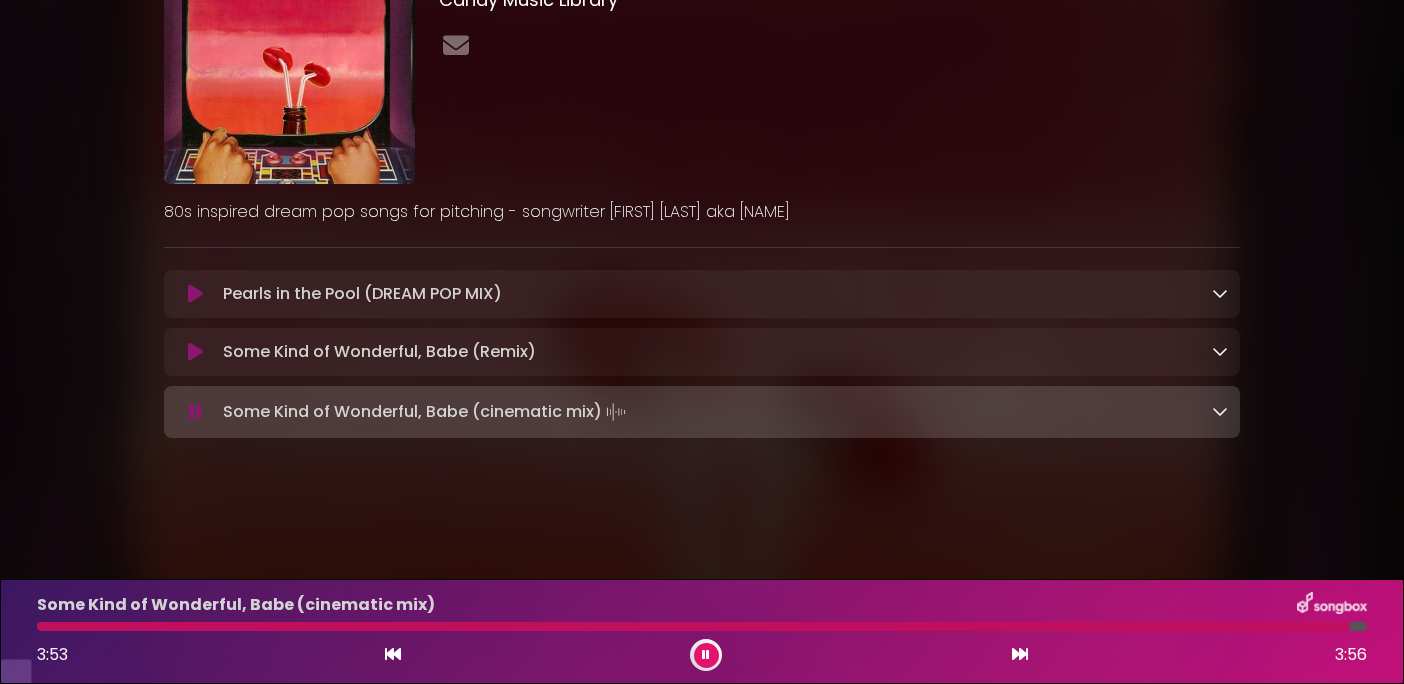 click at bounding box center (706, 655) 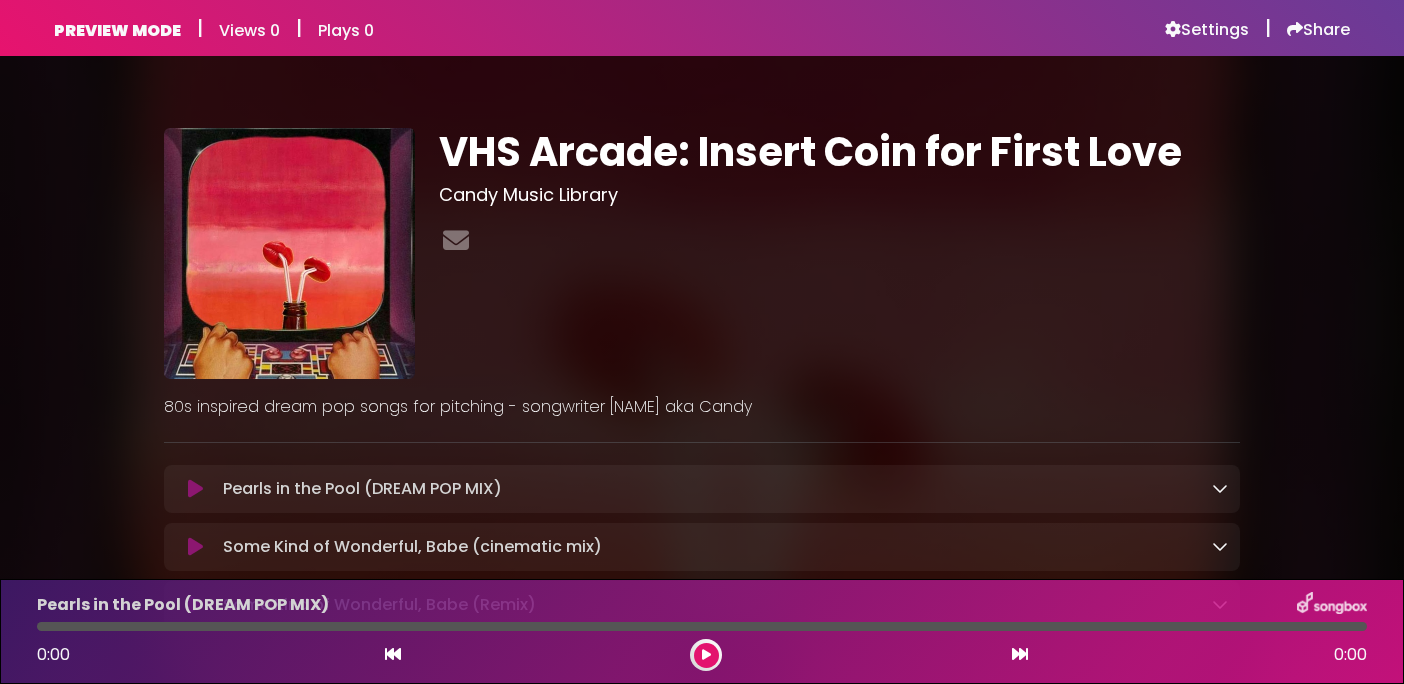 scroll, scrollTop: 0, scrollLeft: 0, axis: both 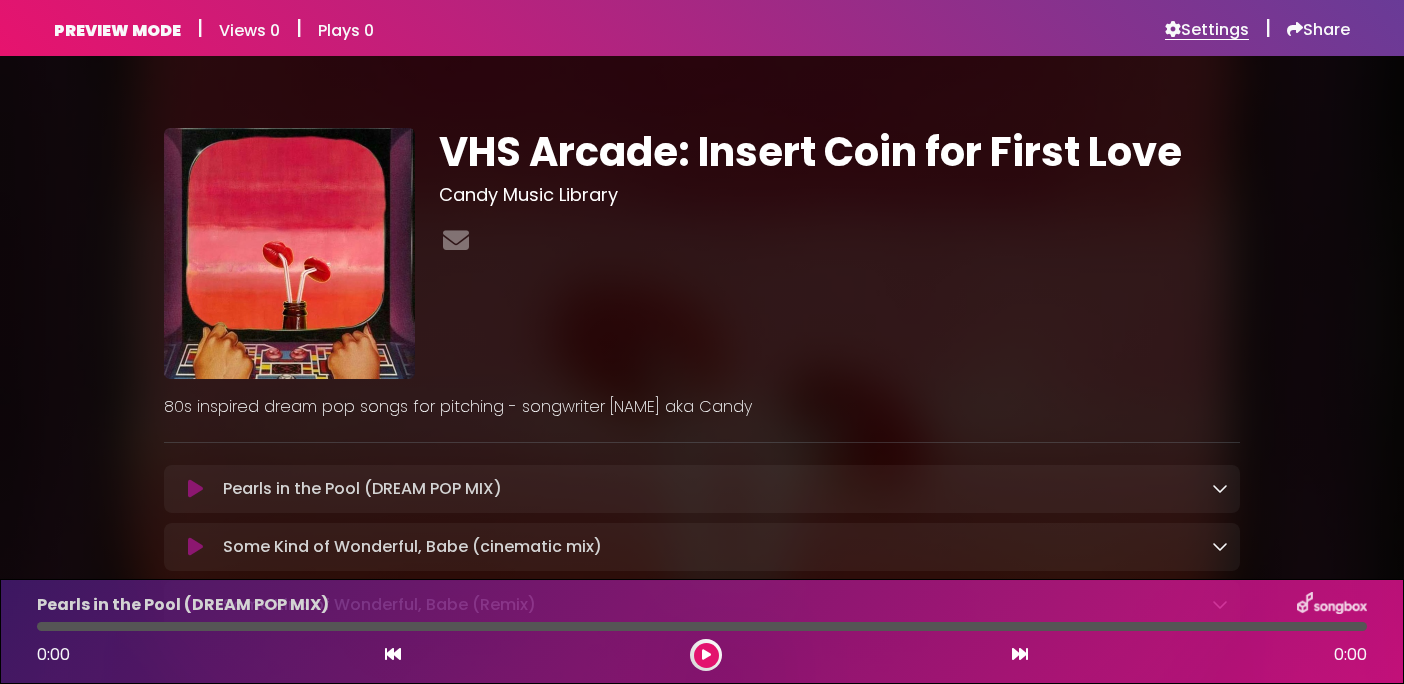 click on "Settings" at bounding box center [1207, 30] 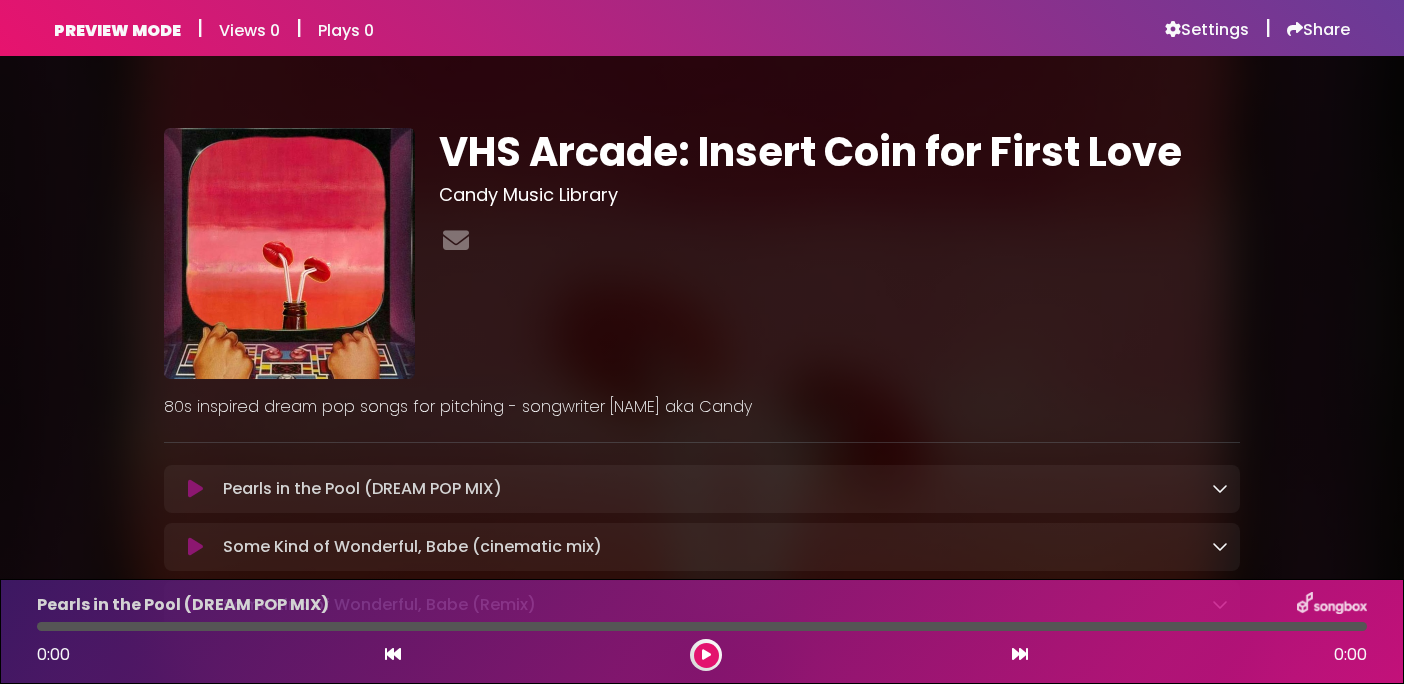 scroll, scrollTop: 0, scrollLeft: 0, axis: both 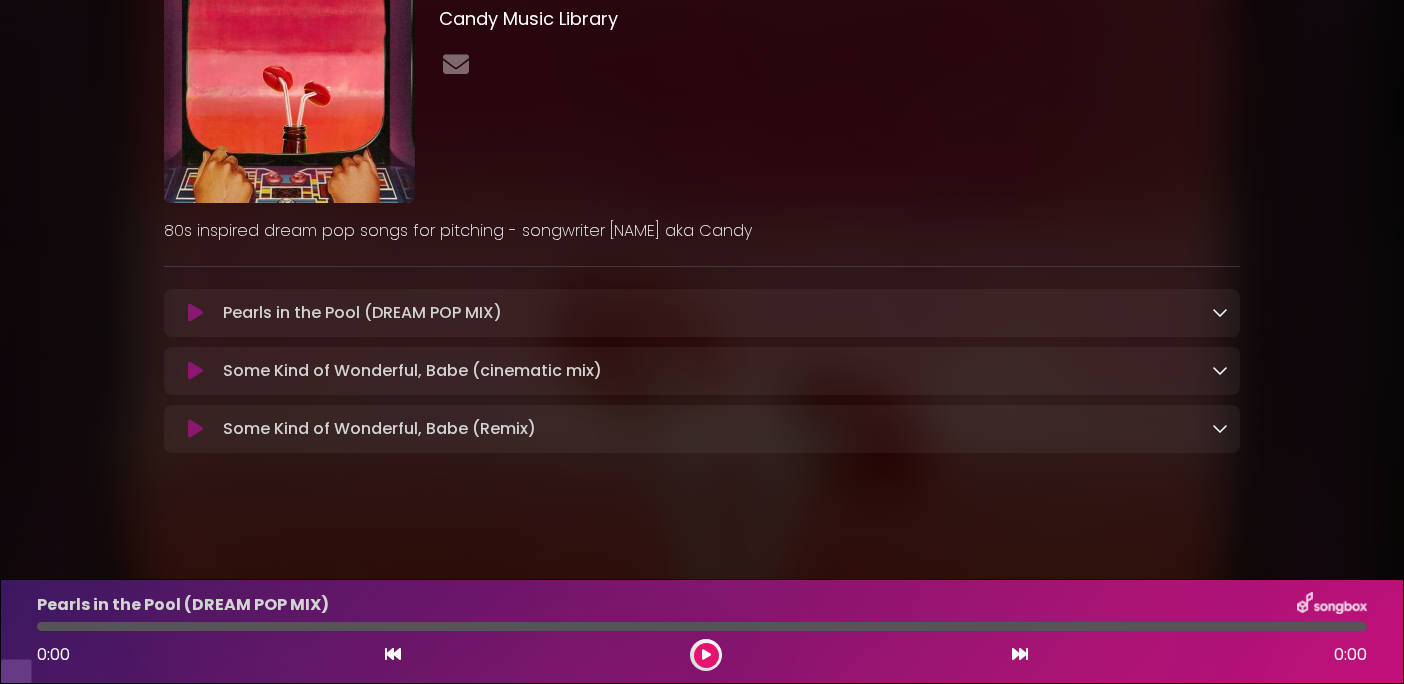 click on "VHS Arcade: Insert Coin for First Love
Candy Music Library" at bounding box center (839, 77) 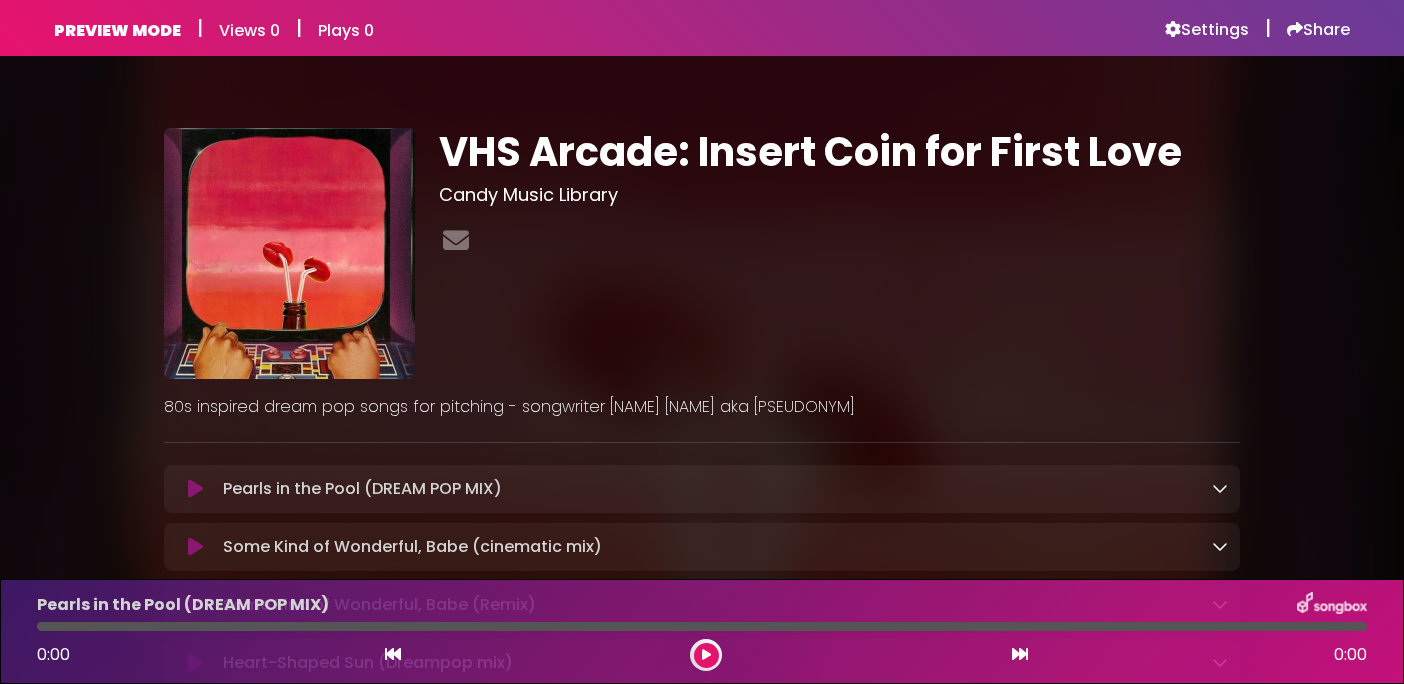 scroll, scrollTop: 0, scrollLeft: 0, axis: both 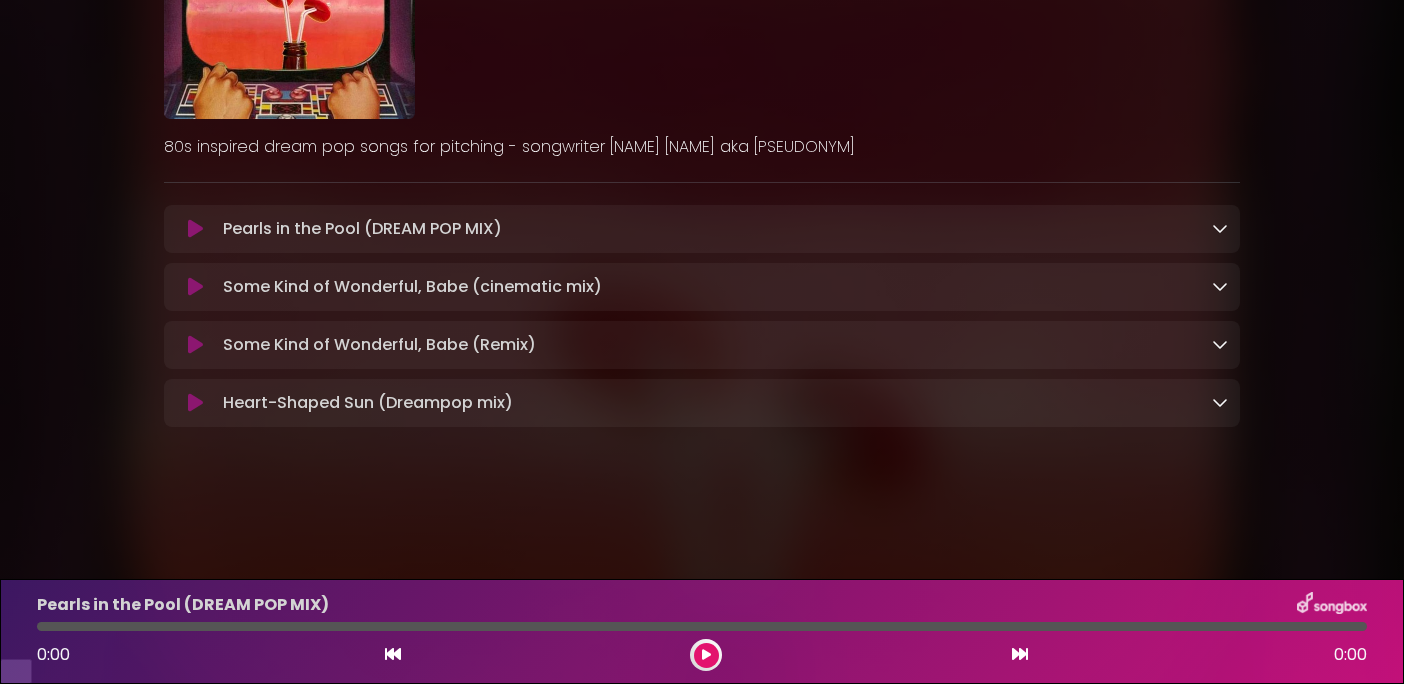 click at bounding box center [195, 403] 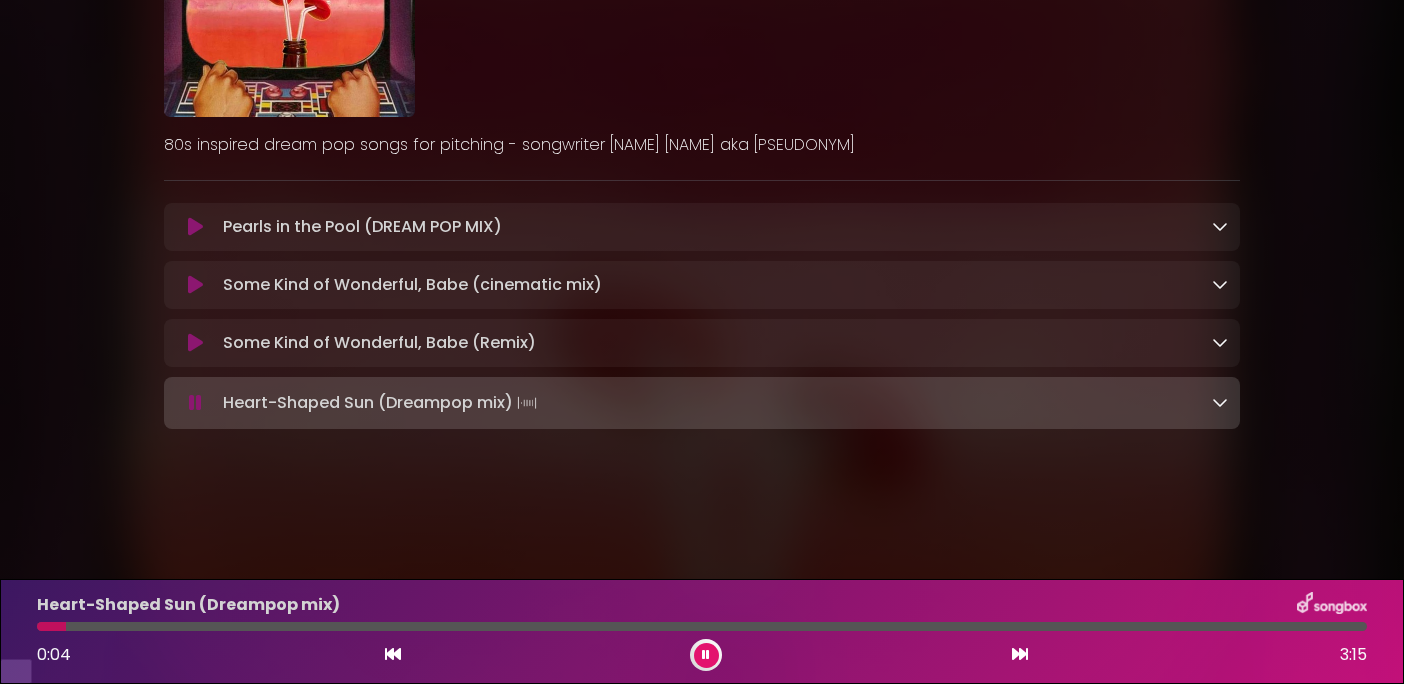 click at bounding box center [195, 403] 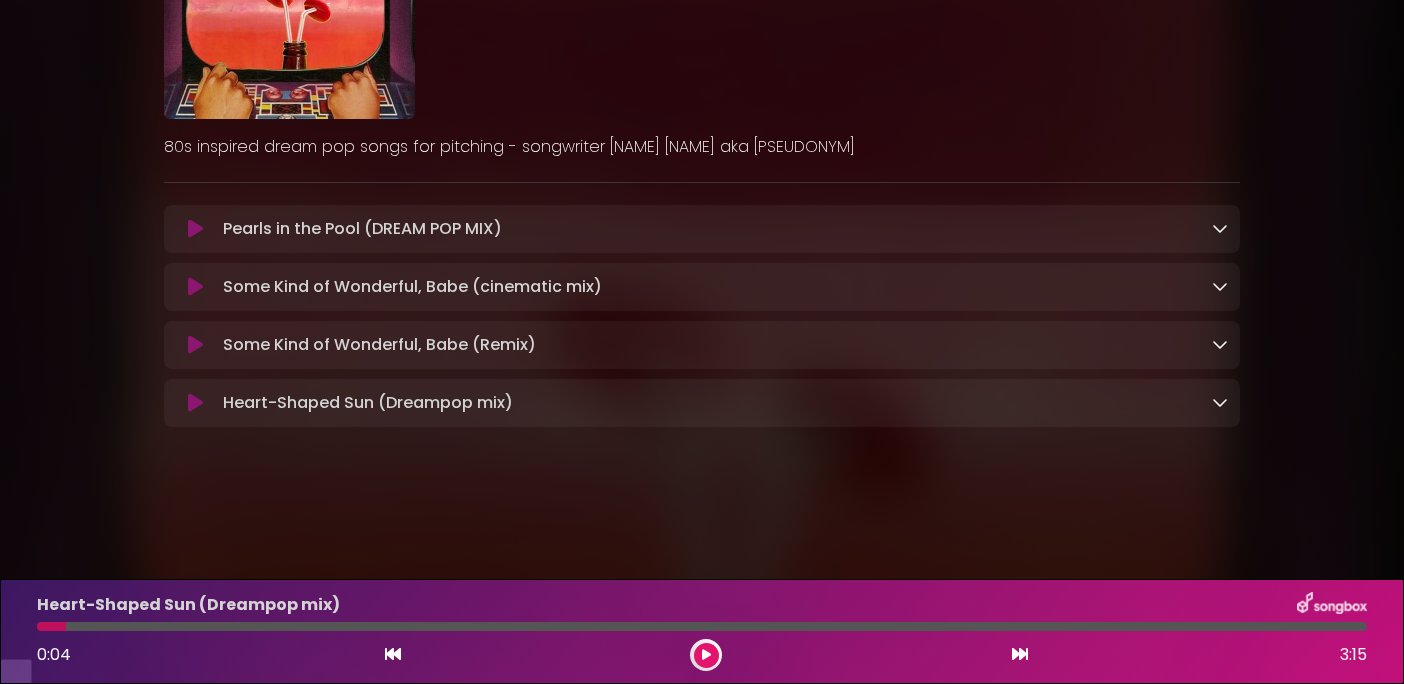 scroll, scrollTop: 0, scrollLeft: 0, axis: both 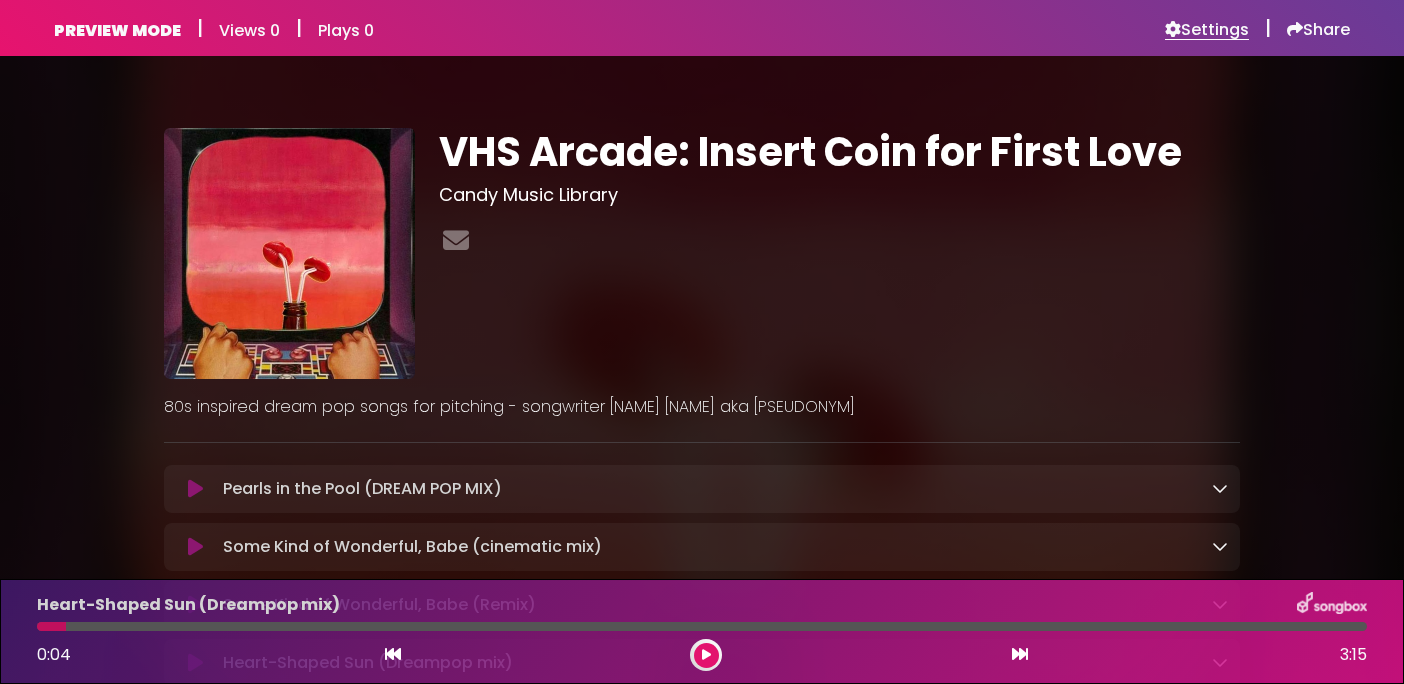 click on "Settings" at bounding box center [1207, 30] 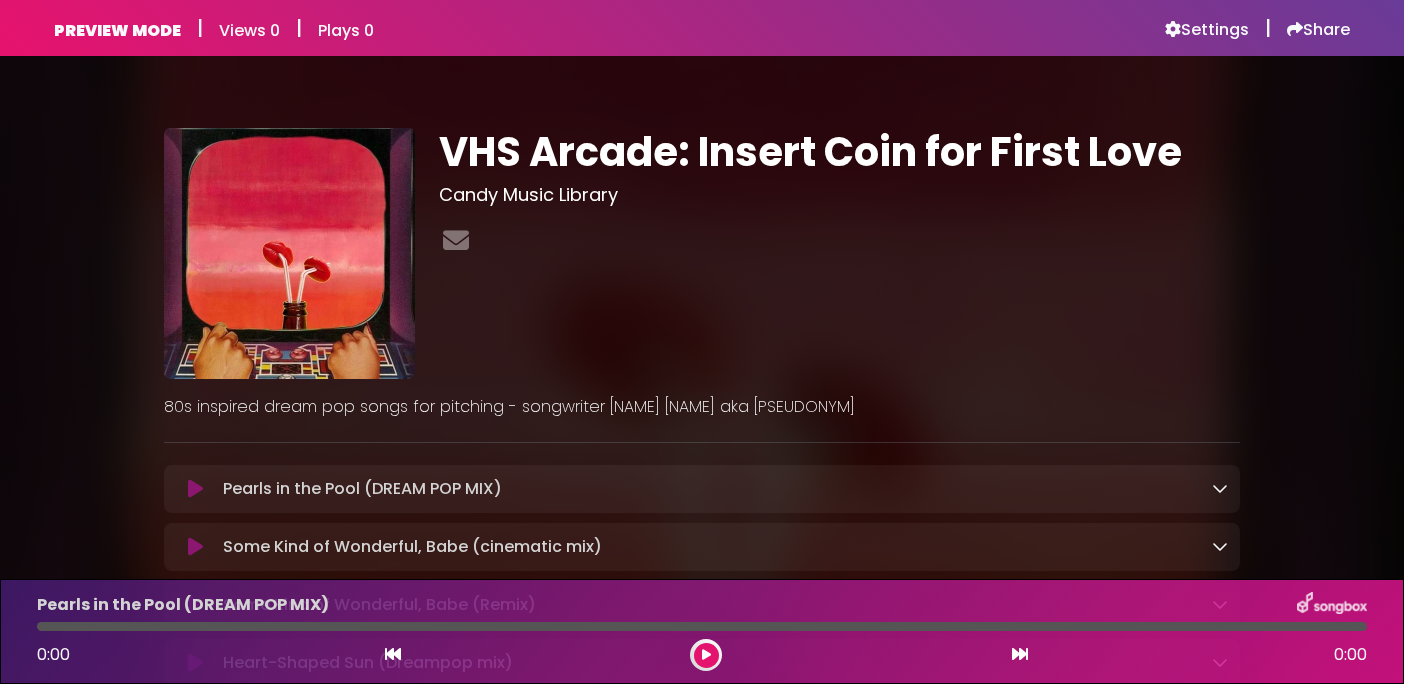 scroll, scrollTop: 0, scrollLeft: 0, axis: both 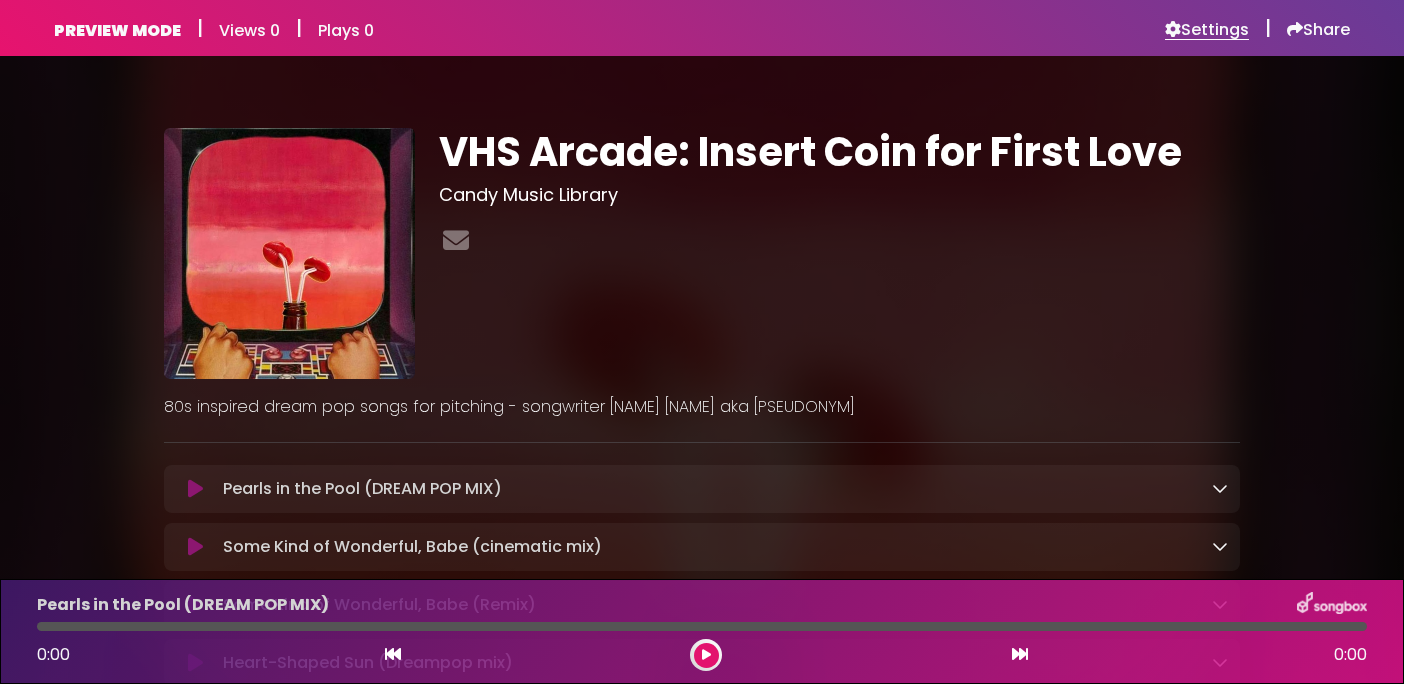click on "Settings" at bounding box center (1207, 30) 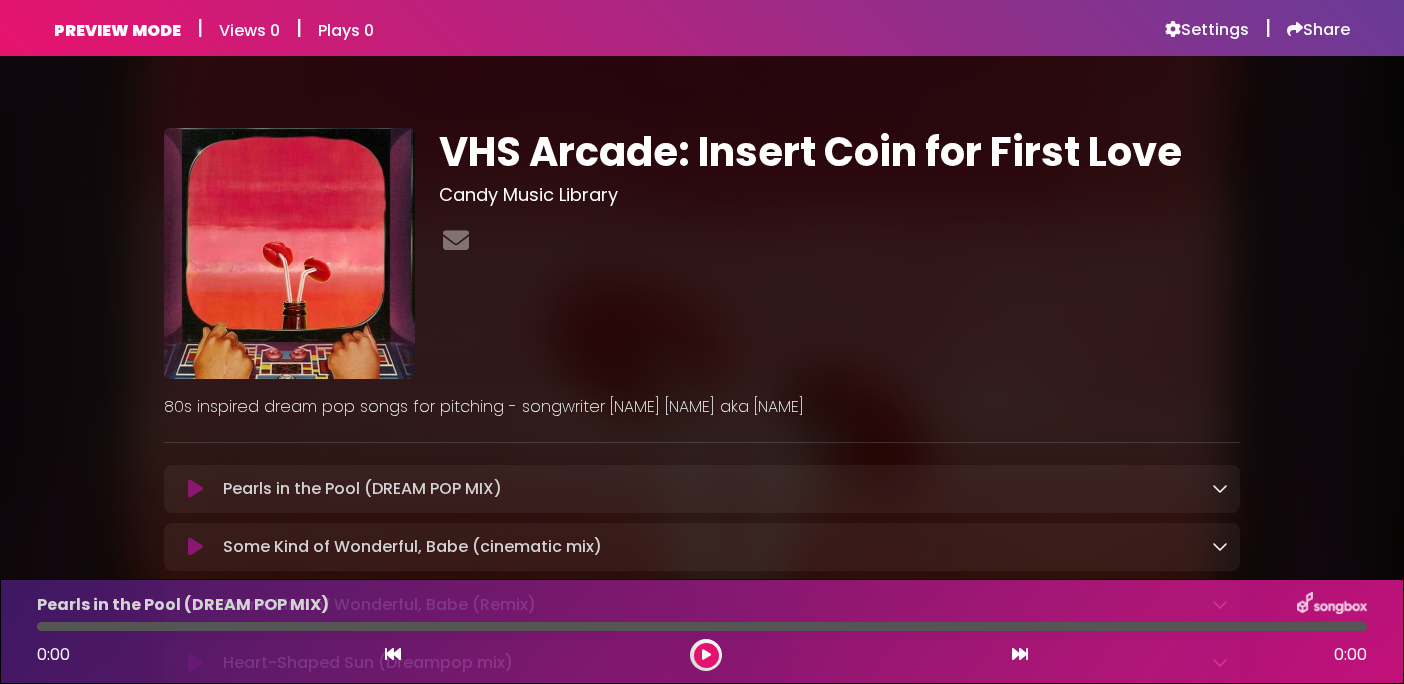 scroll, scrollTop: 0, scrollLeft: 0, axis: both 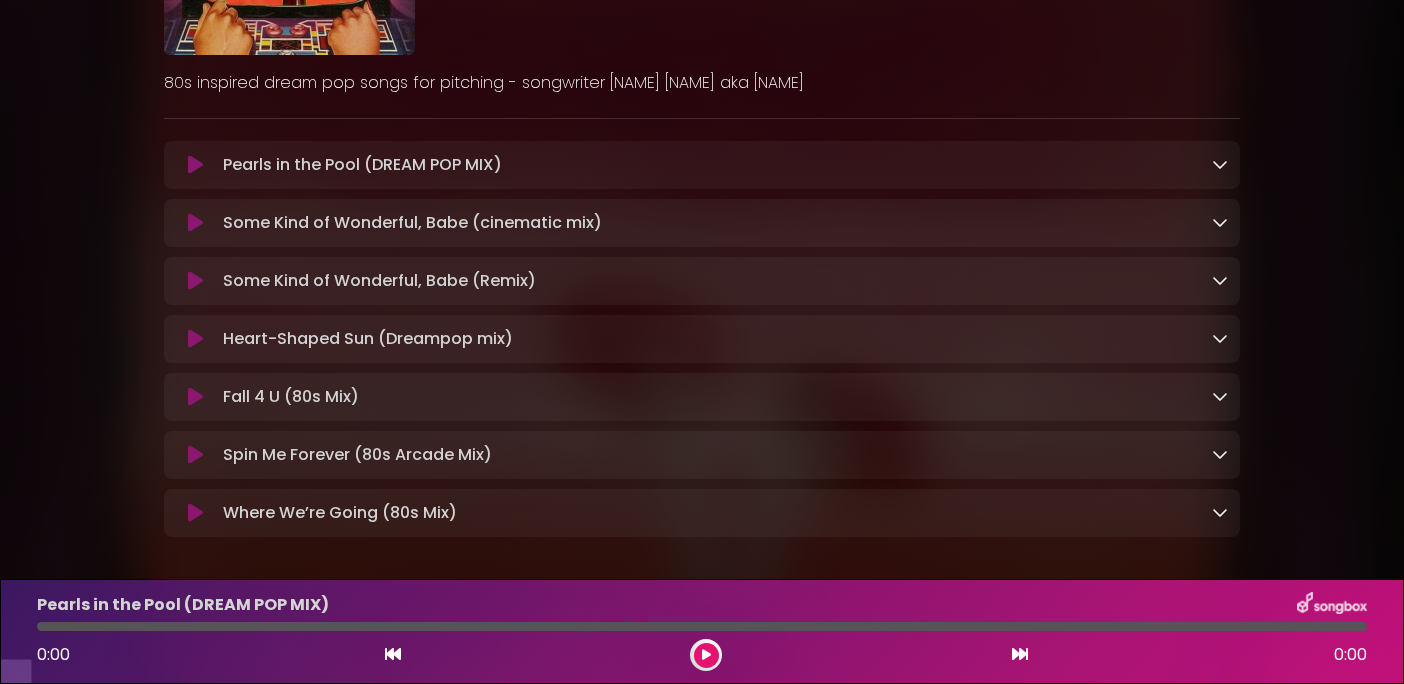 click at bounding box center [195, 281] 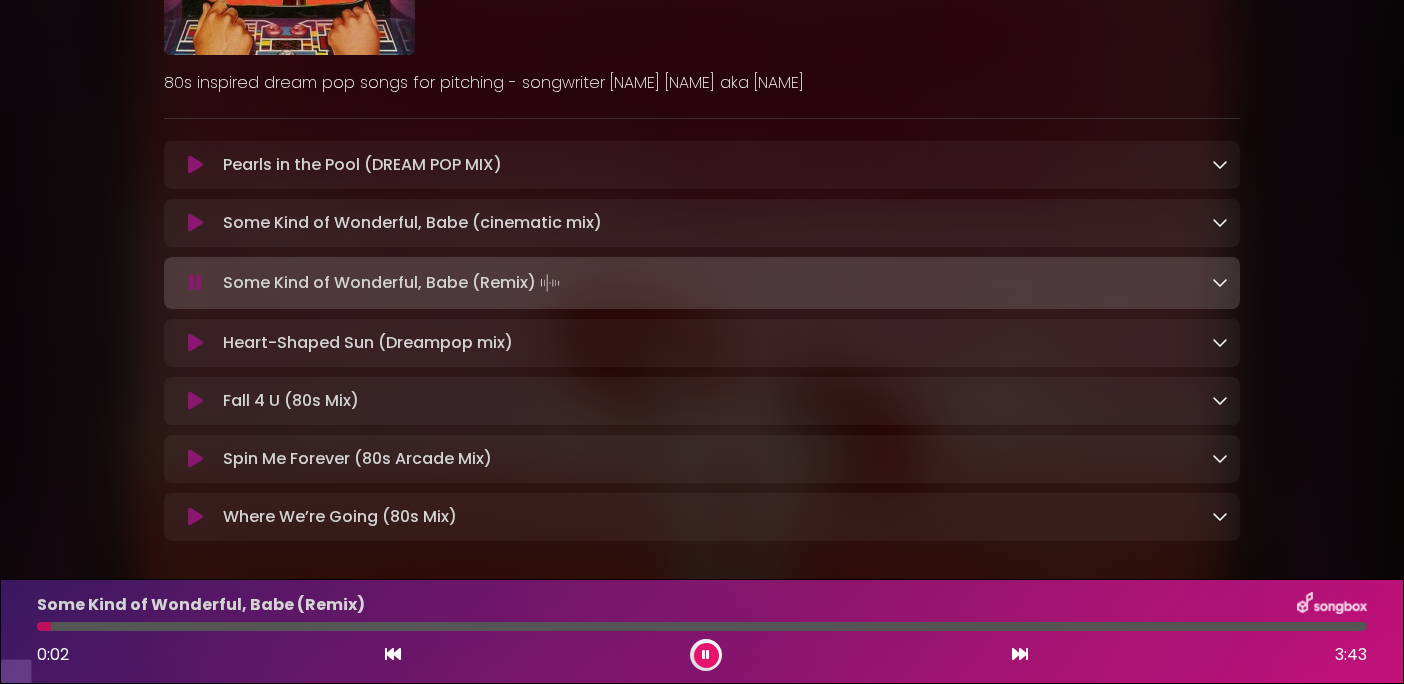 click at bounding box center [195, 223] 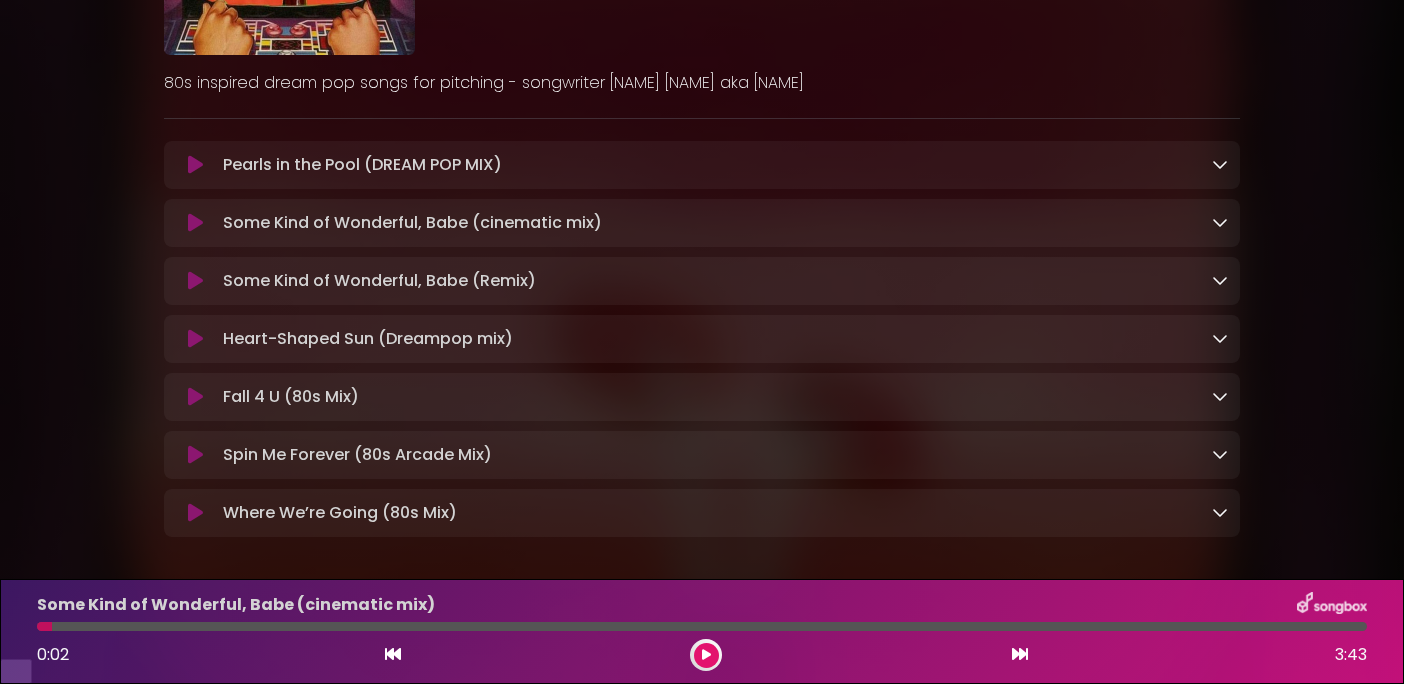 click at bounding box center (195, 223) 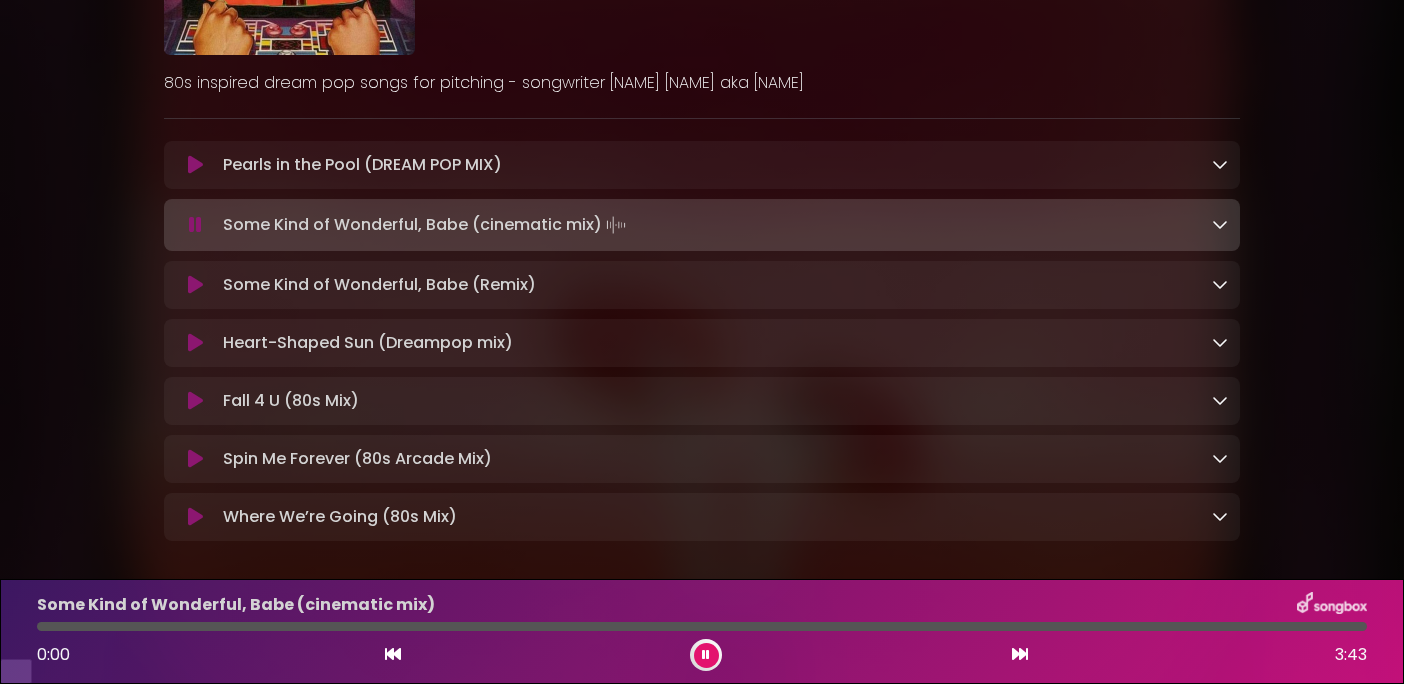 click at bounding box center [195, 225] 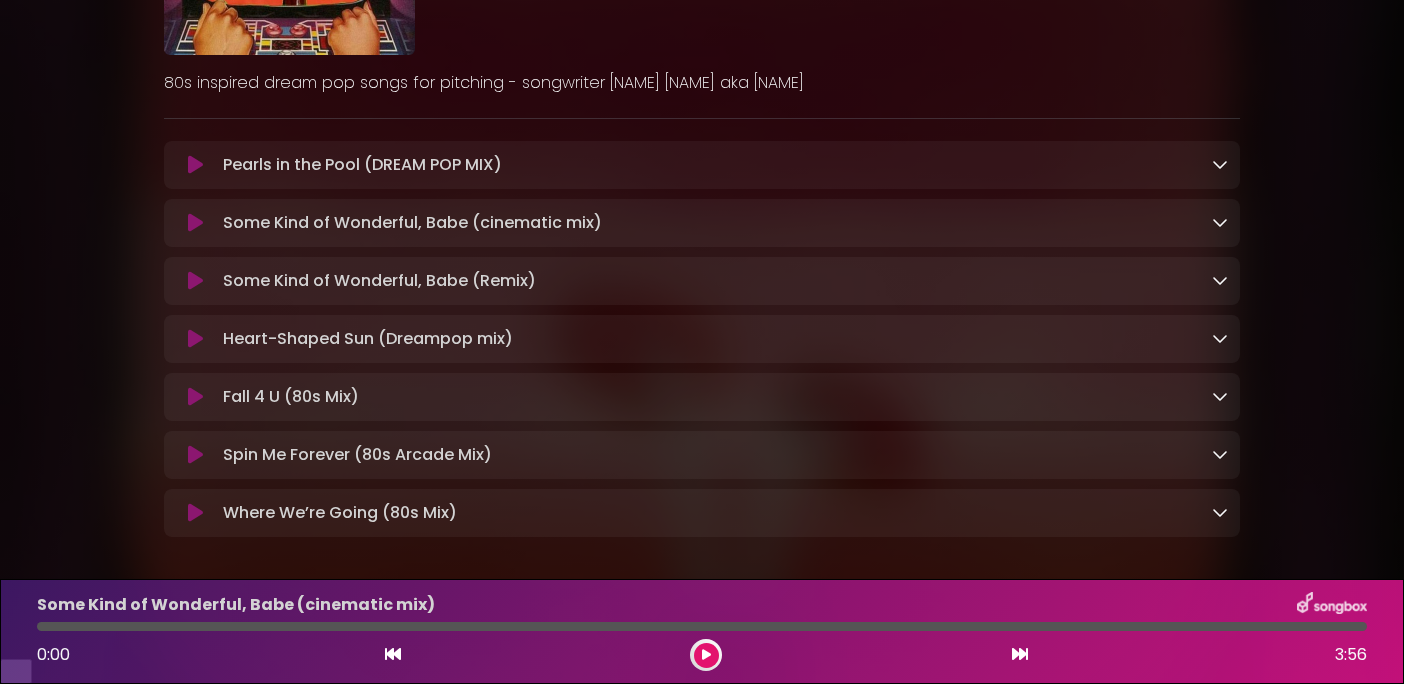 click at bounding box center [195, 223] 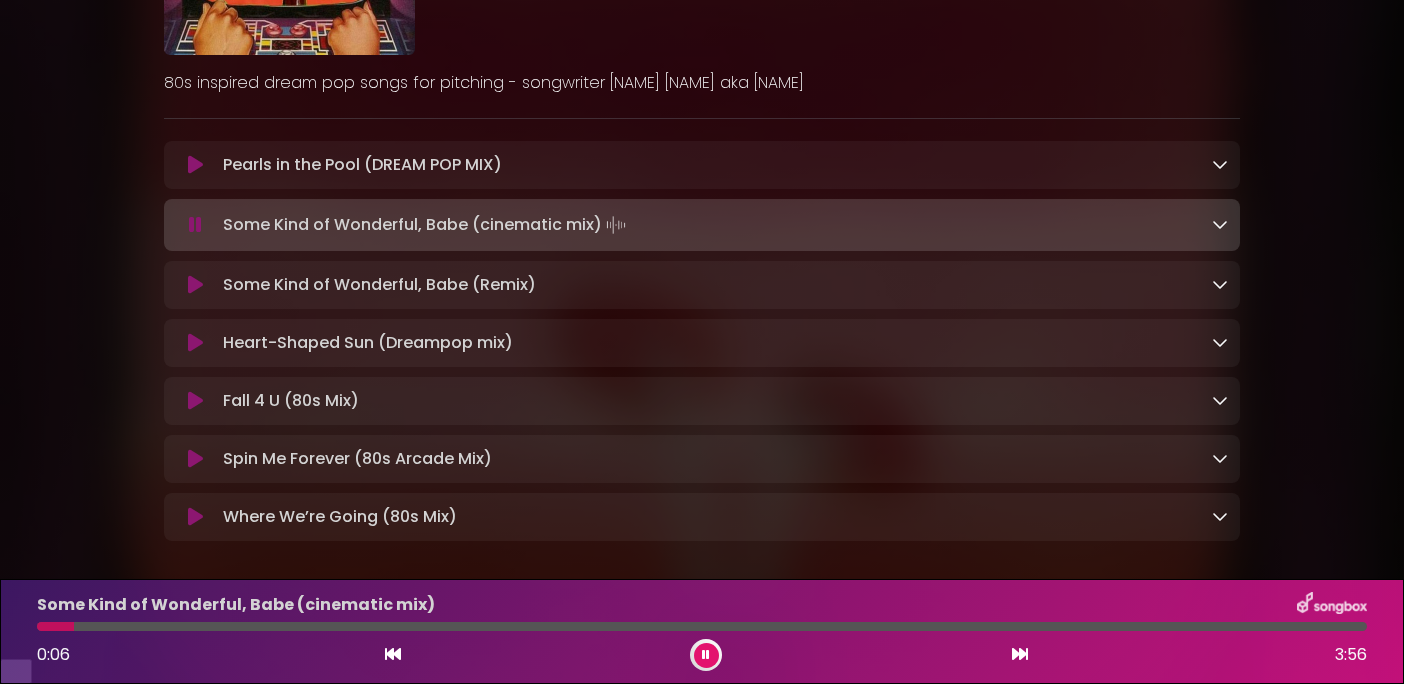 click at bounding box center [195, 225] 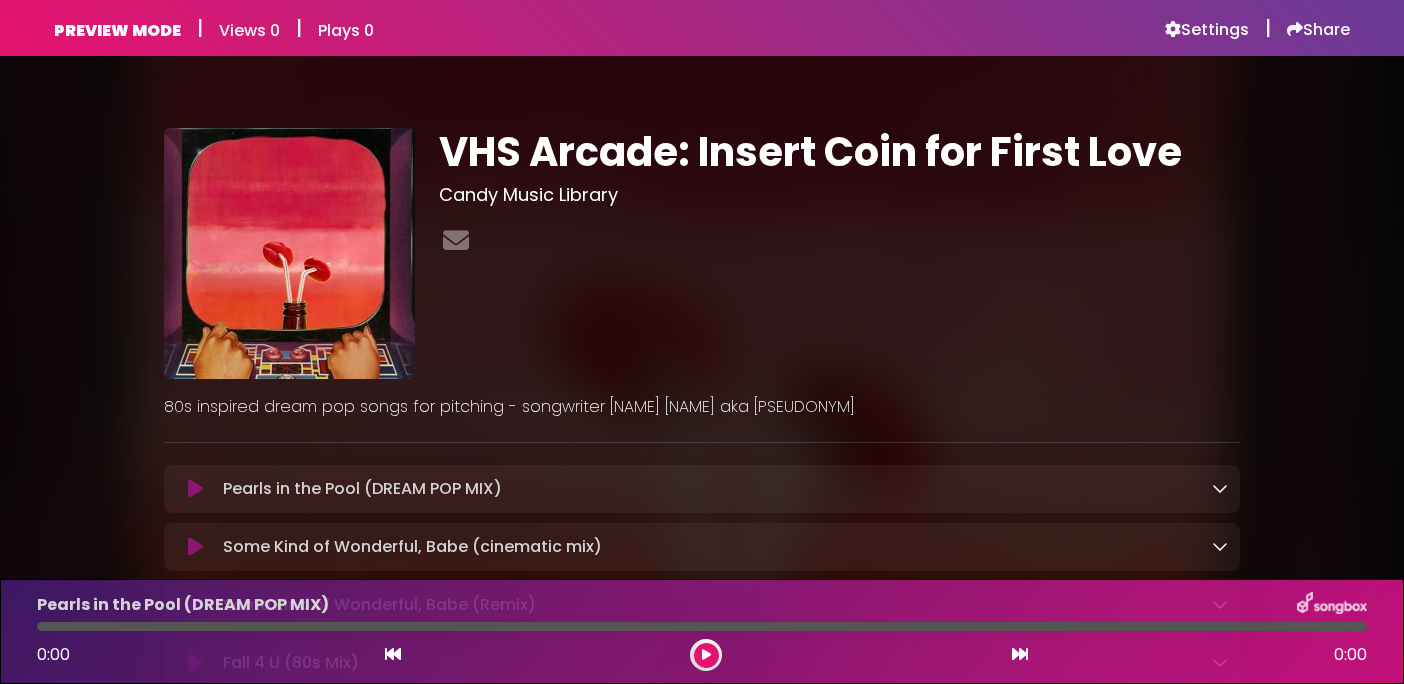 scroll, scrollTop: 0, scrollLeft: 0, axis: both 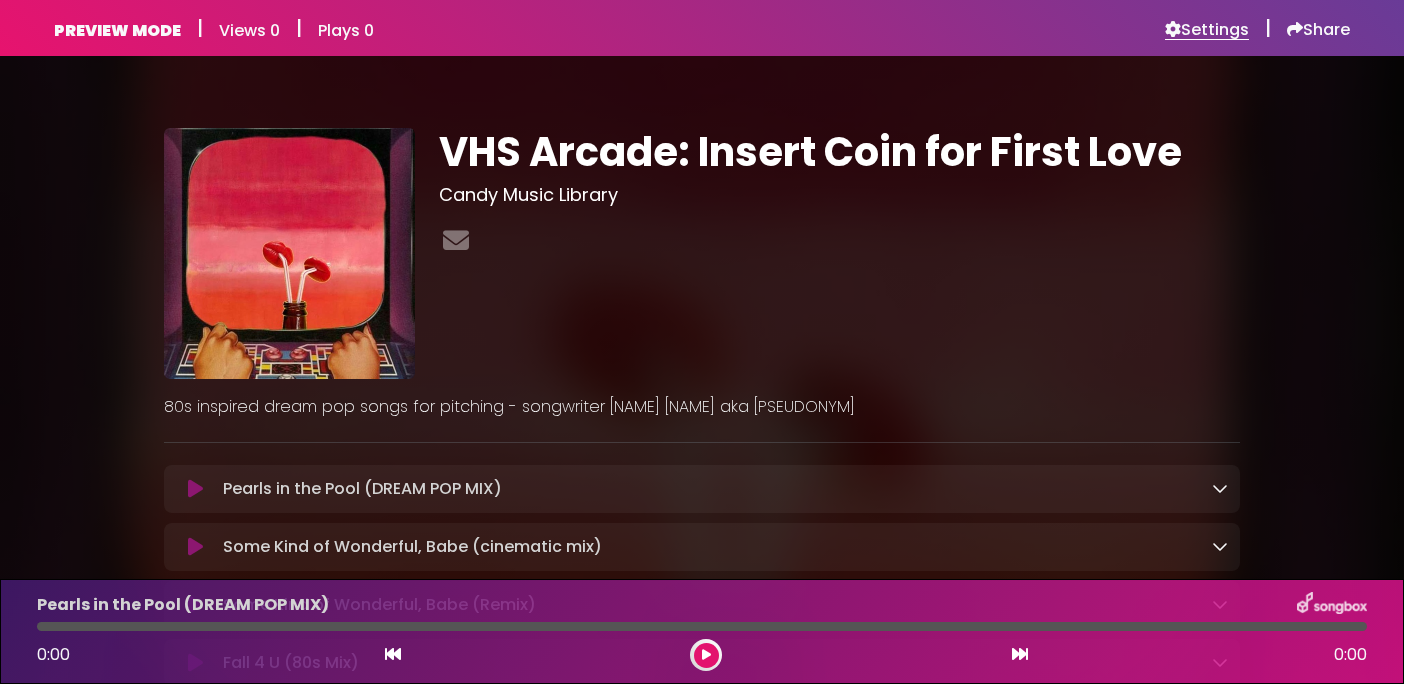 click on "Settings" at bounding box center [1207, 30] 